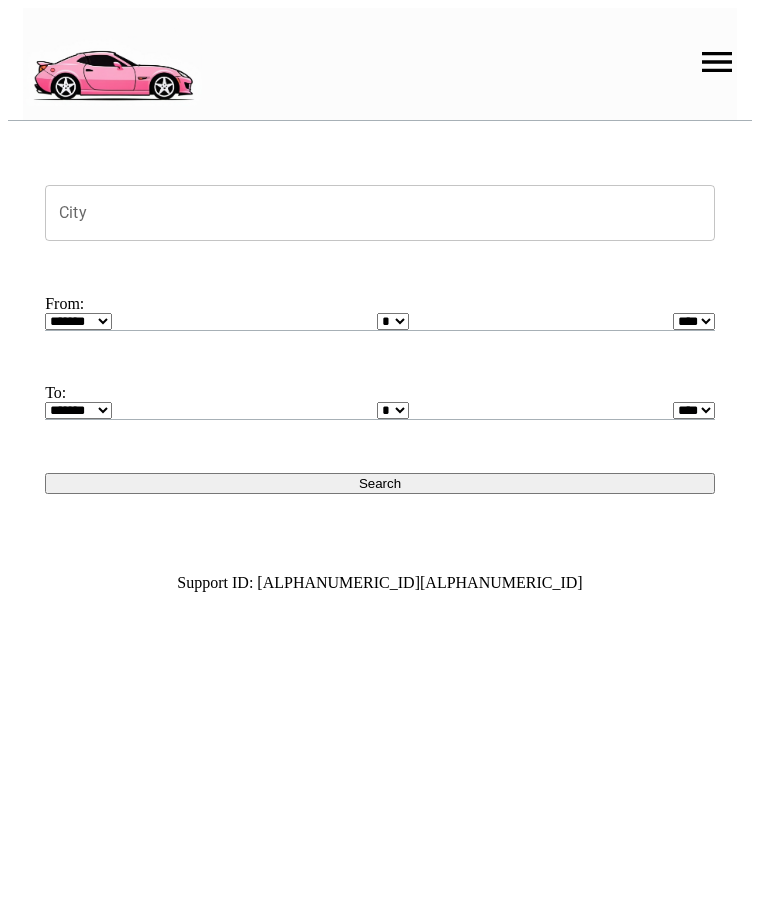 scroll, scrollTop: 0, scrollLeft: 0, axis: both 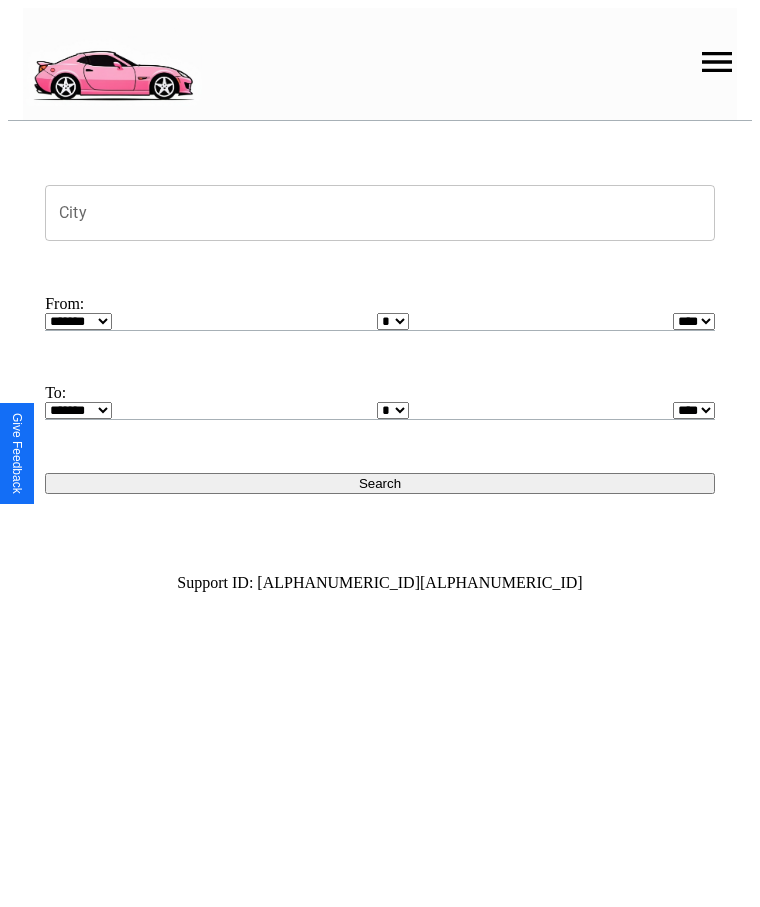 click at bounding box center (717, 62) 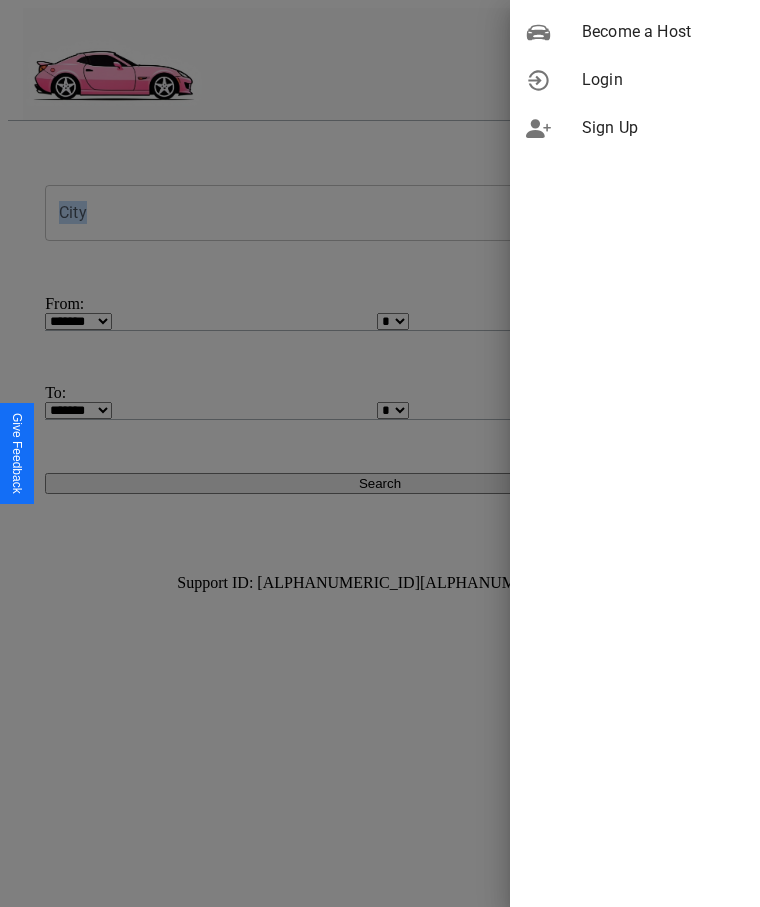 click on "Login" at bounding box center (663, 80) 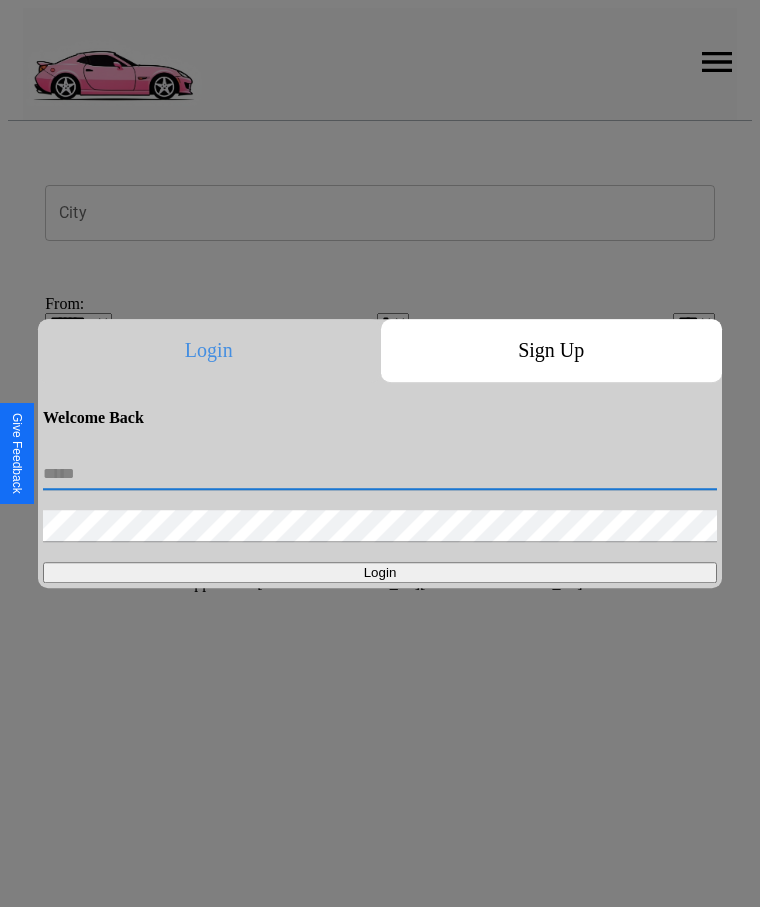 click at bounding box center [380, 474] 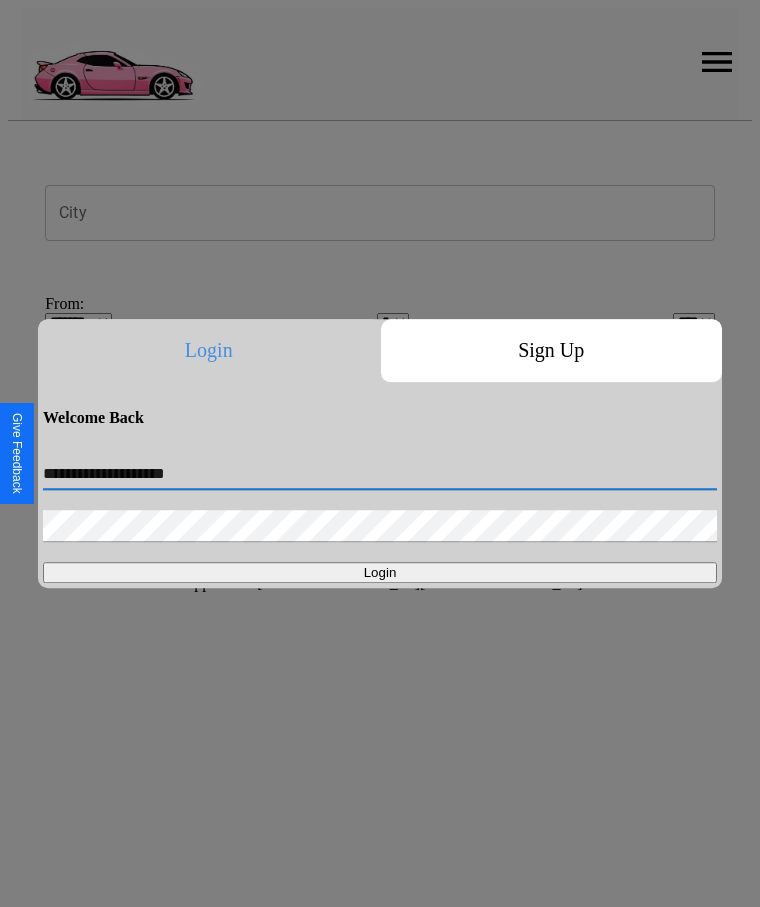 type on "**********" 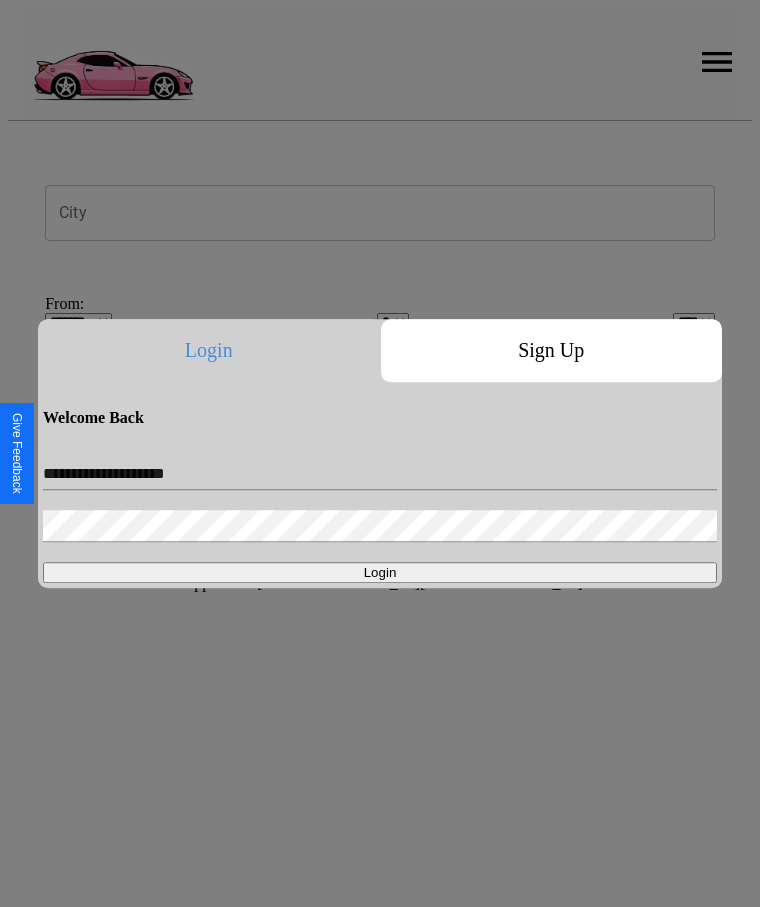 click on "Login" at bounding box center [380, 572] 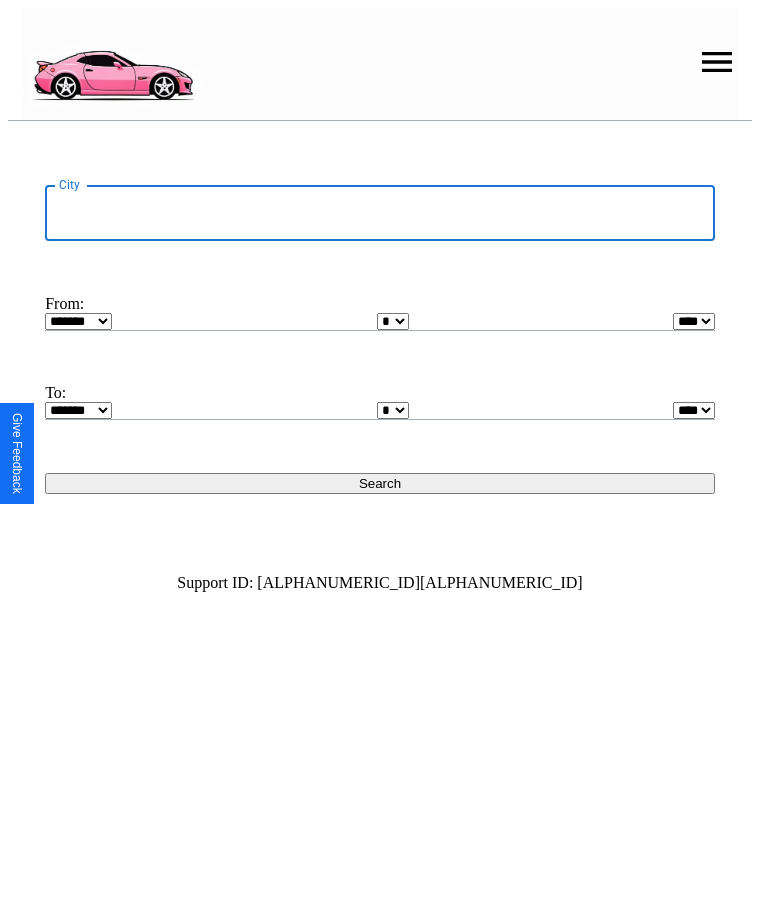 click on "City" at bounding box center (380, 213) 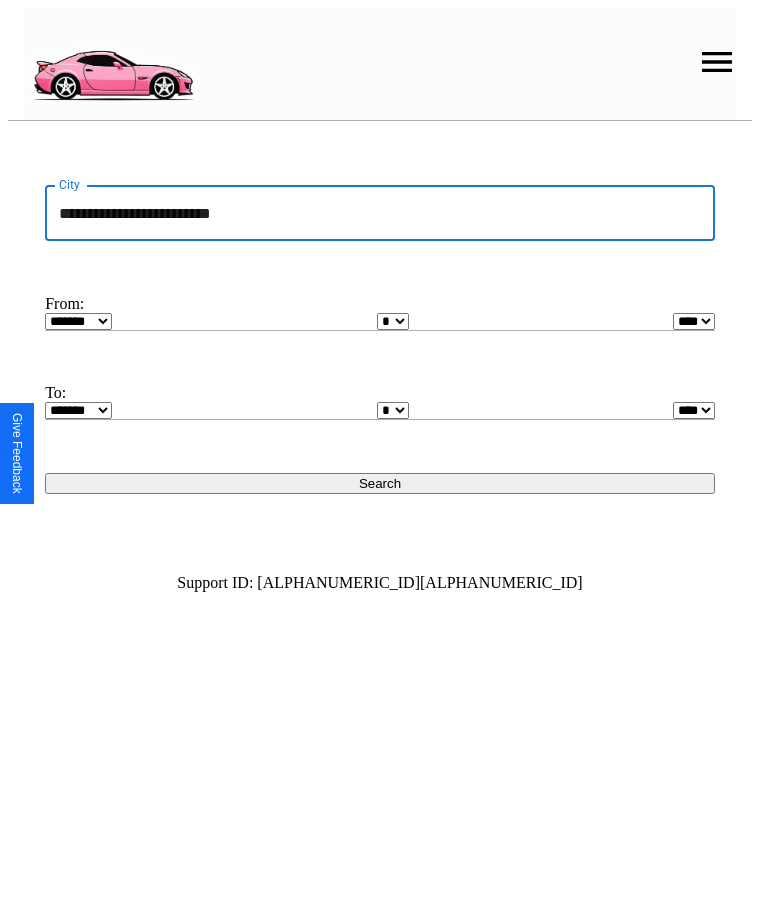 type on "**********" 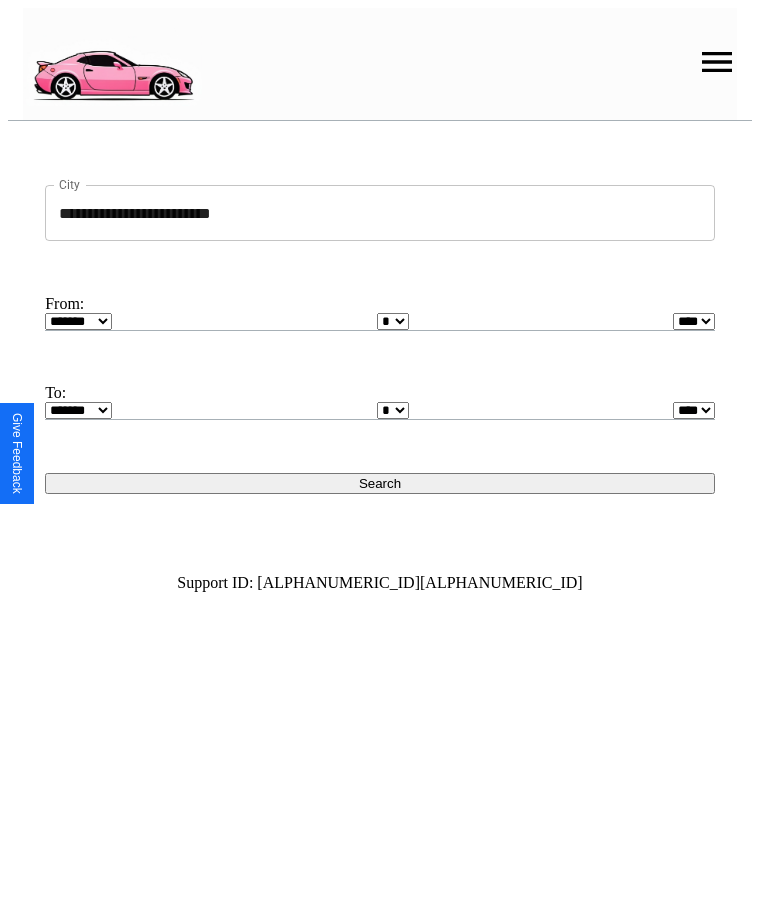 click on "******* ******** ***** ***** *** **** **** ****** ********* ******* ******** ********" at bounding box center [78, 321] 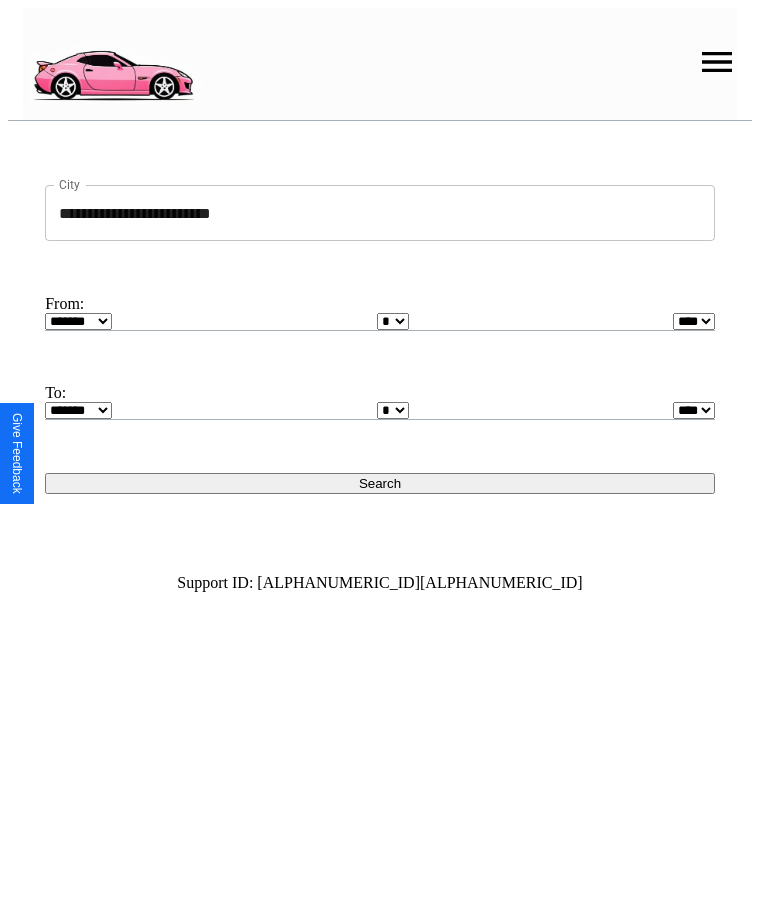 click on "* * * * * * * * * ** ** ** ** ** ** ** ** ** ** ** ** ** ** ** ** ** ** ** ** **" at bounding box center (393, 321) 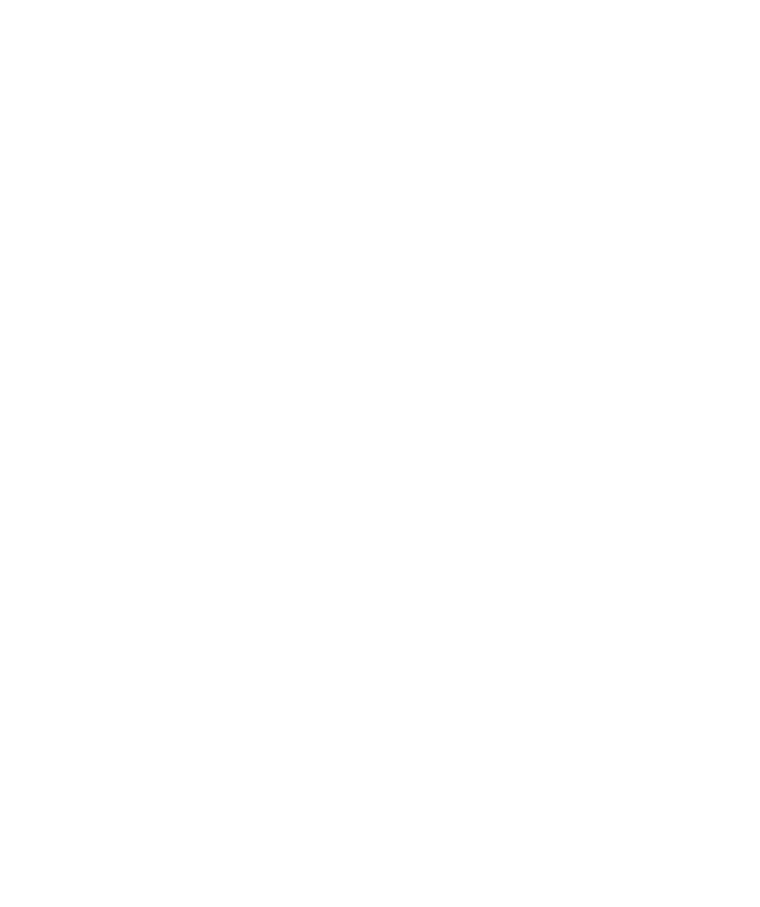 scroll, scrollTop: 0, scrollLeft: 0, axis: both 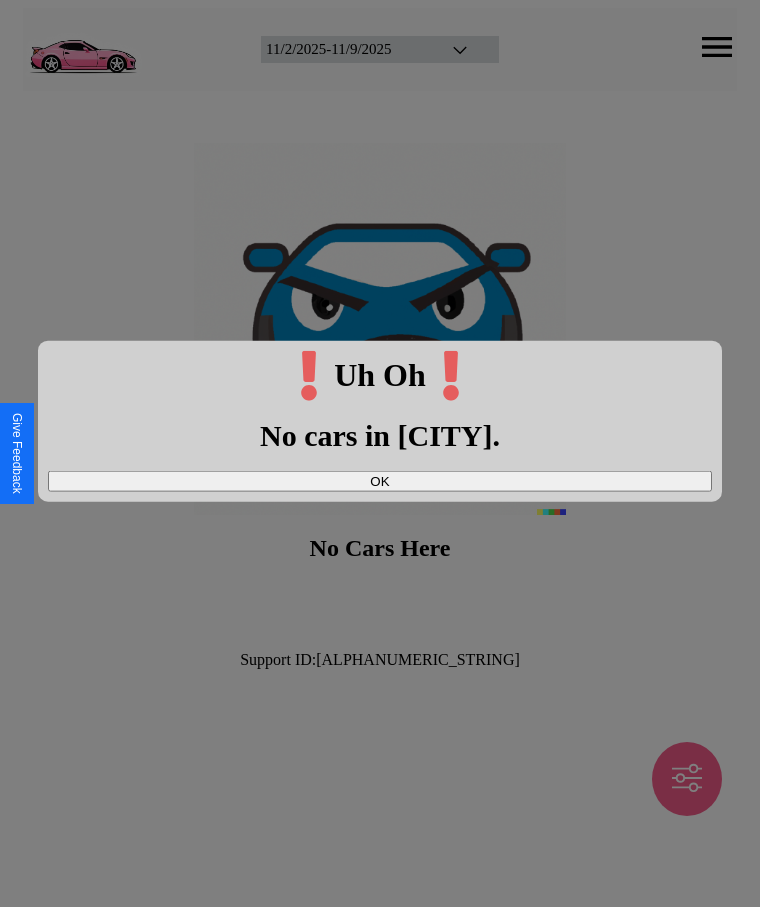 click on "OK" at bounding box center (380, 480) 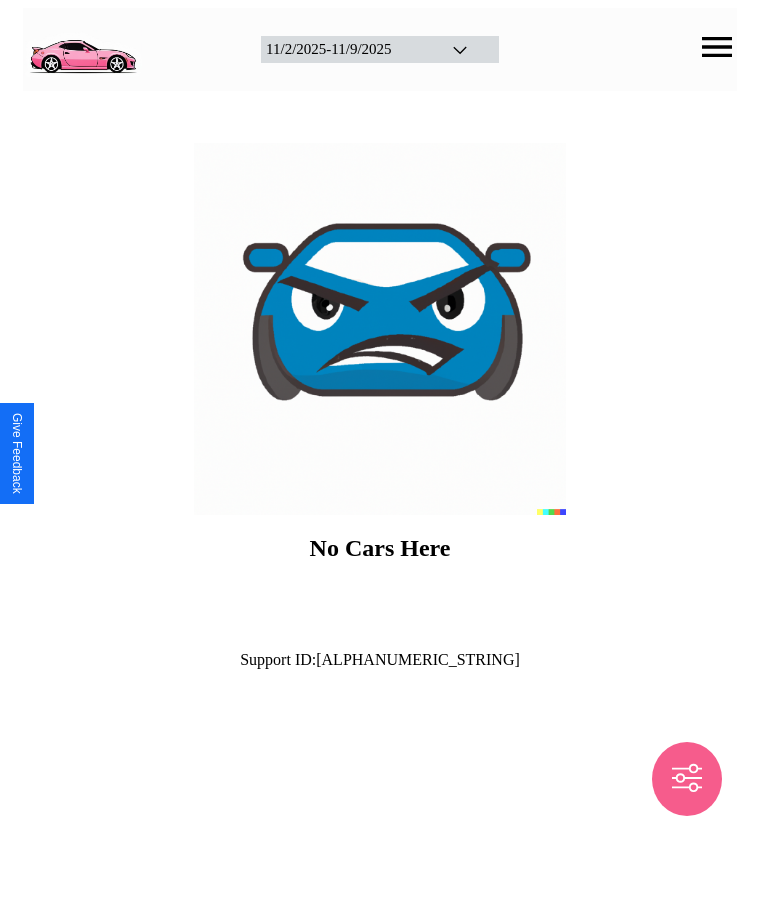 click at bounding box center [82, 47] 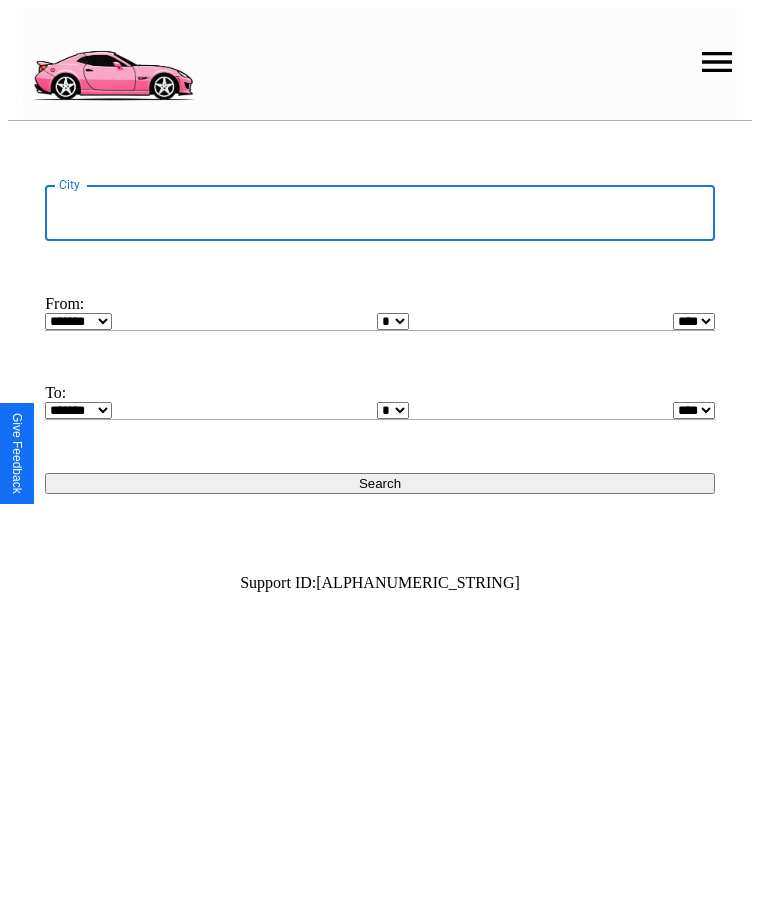 click on "City" at bounding box center (380, 213) 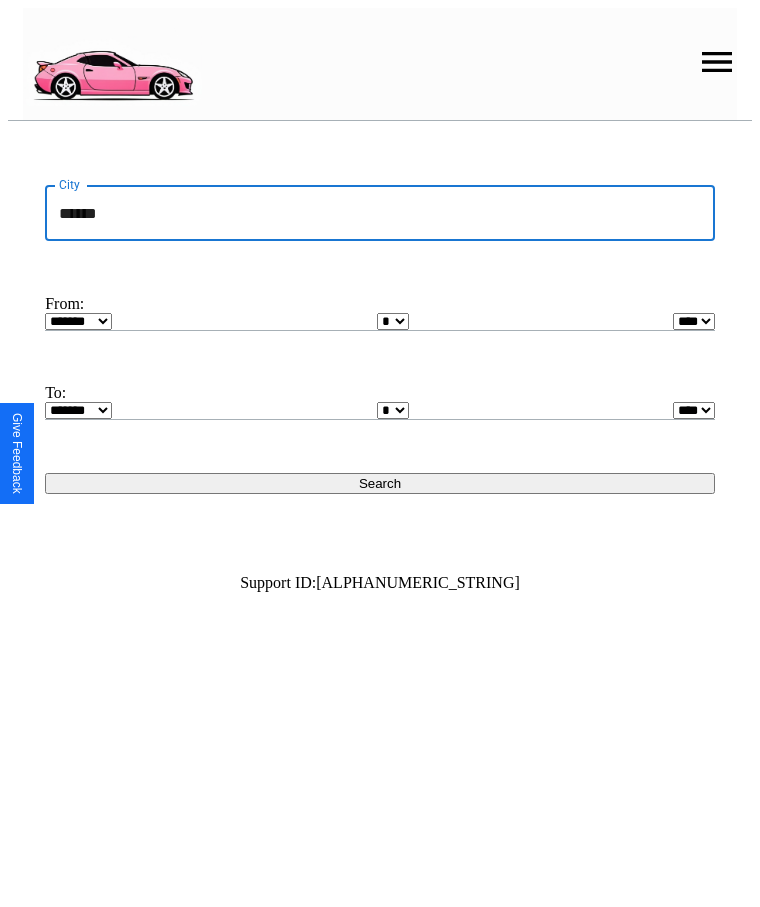 type on "******" 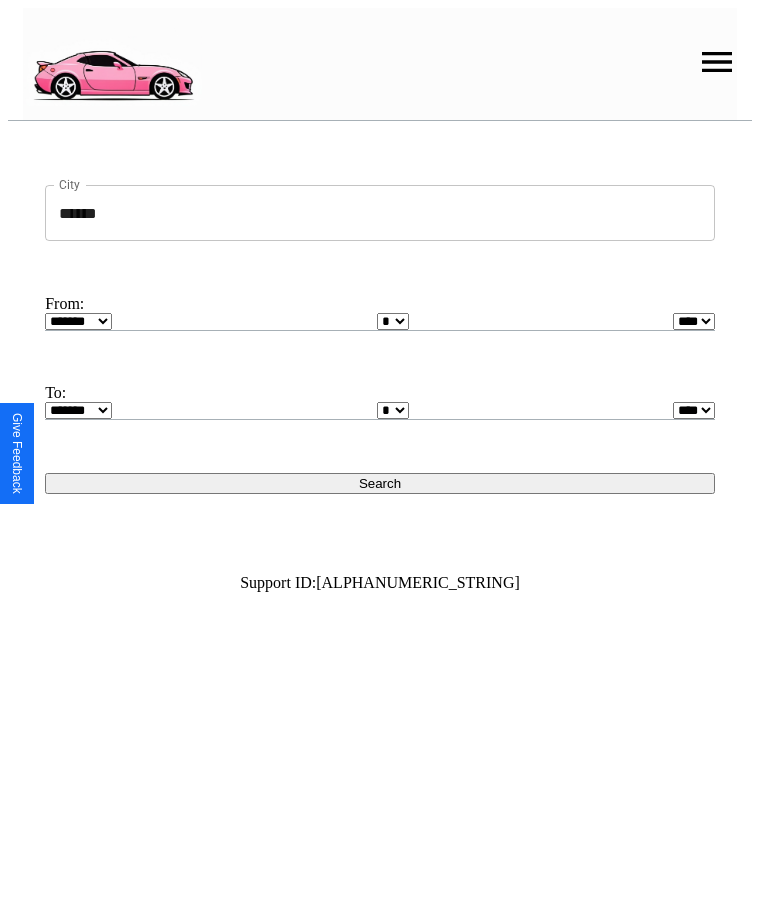click on "******* ******** ***** ***** *** **** **** ****** ********* ******* ******** ********" at bounding box center (78, 321) 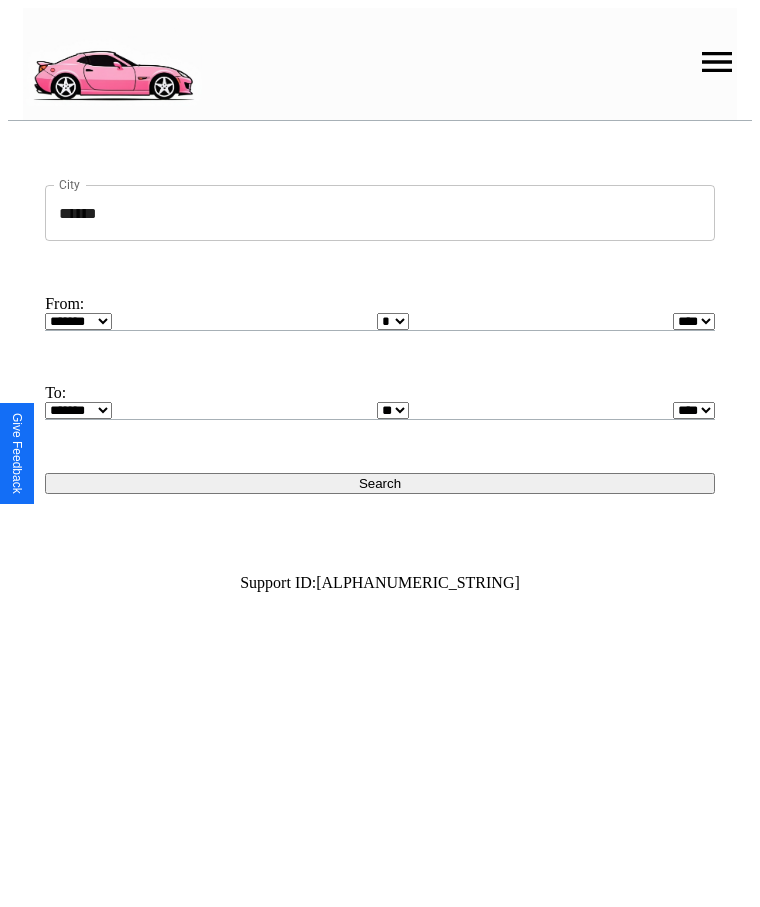 click on "Search" at bounding box center [380, 483] 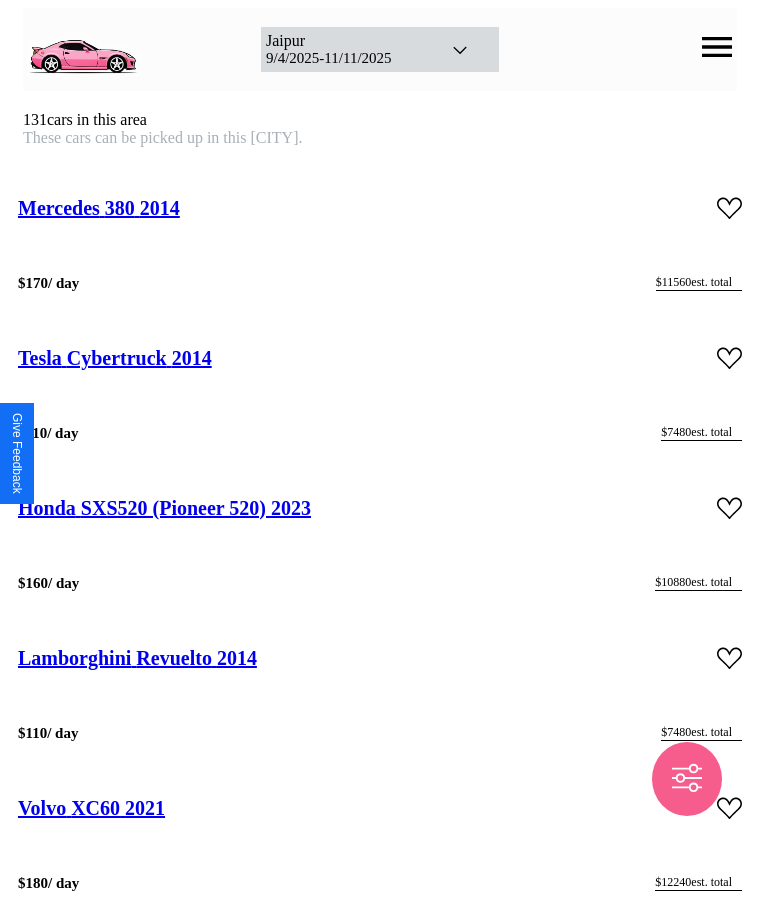 scroll, scrollTop: 6764, scrollLeft: 0, axis: vertical 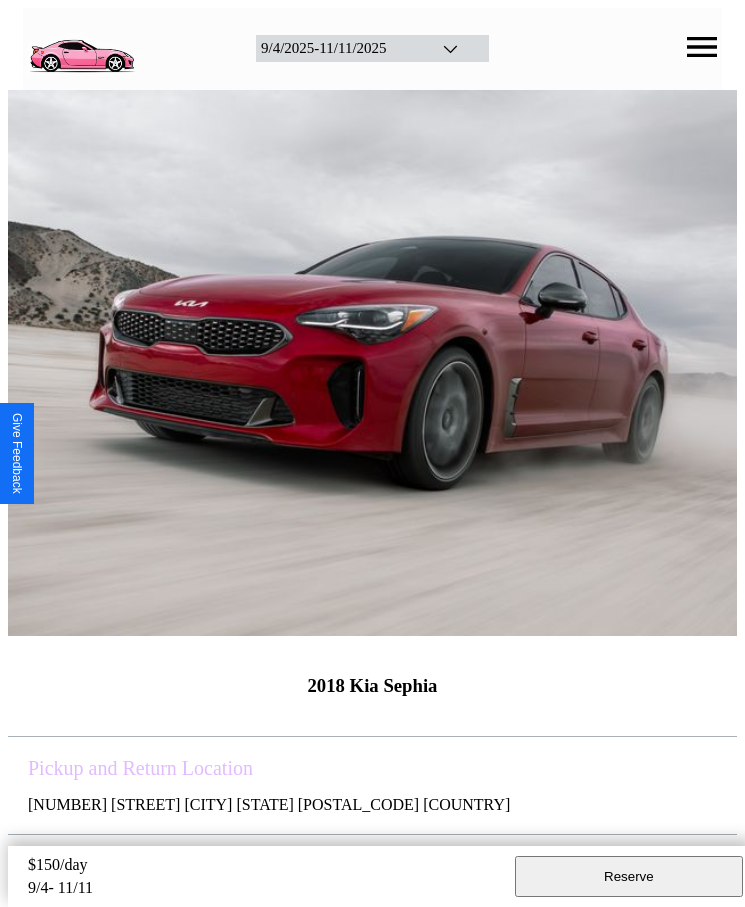 click on "Reserve" at bounding box center (629, 876) 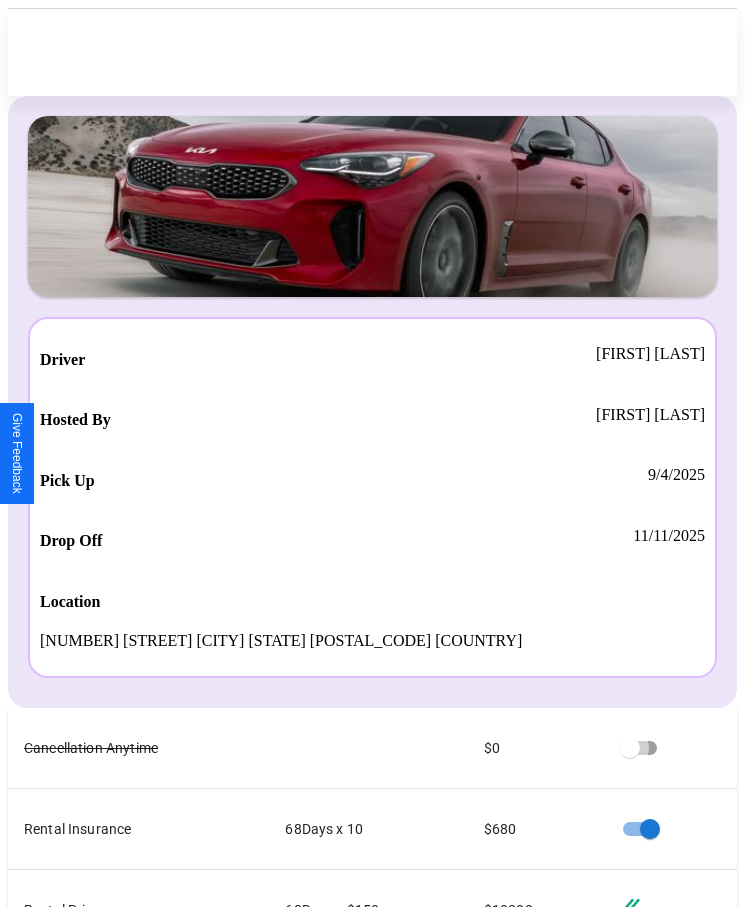 scroll, scrollTop: 23, scrollLeft: 0, axis: vertical 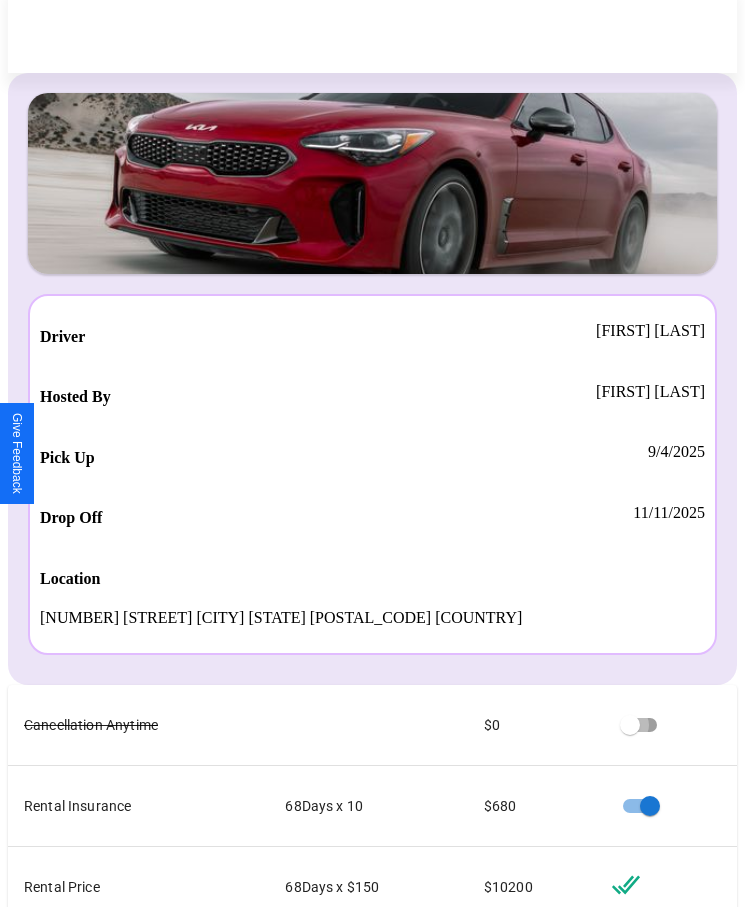click on "Checkout" at bounding box center [530, 1118] 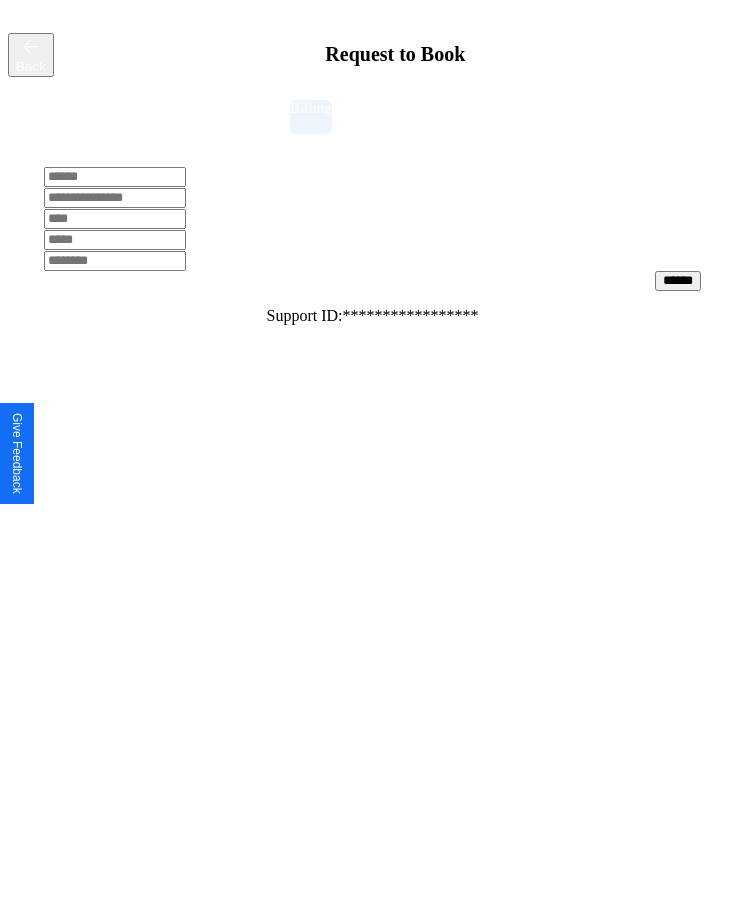 scroll, scrollTop: 0, scrollLeft: 0, axis: both 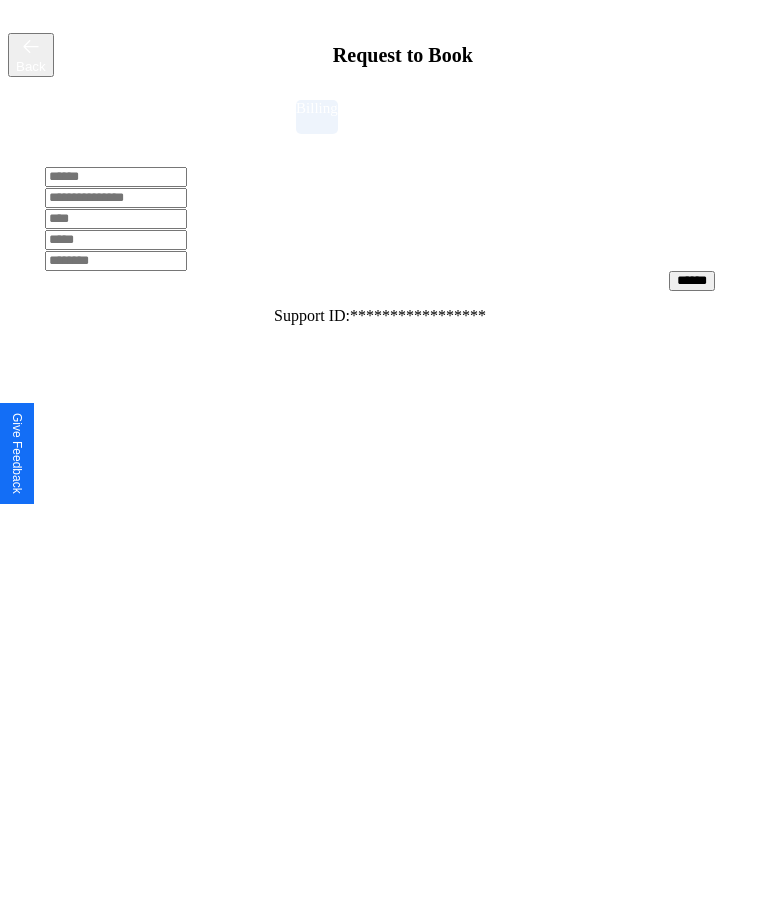 click at bounding box center (116, 177) 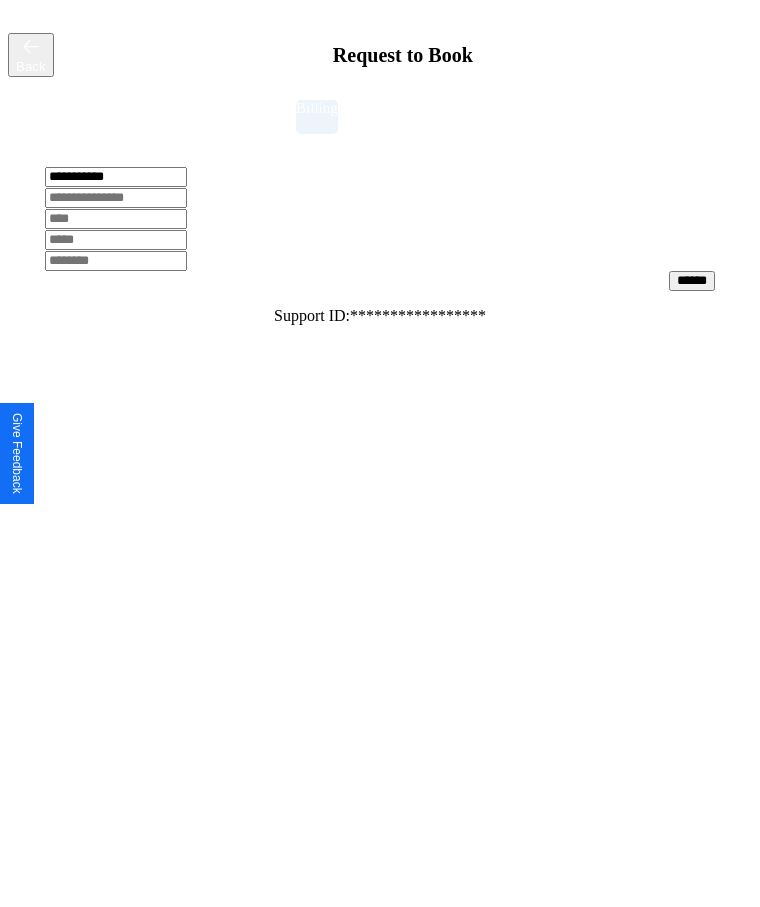 type on "**********" 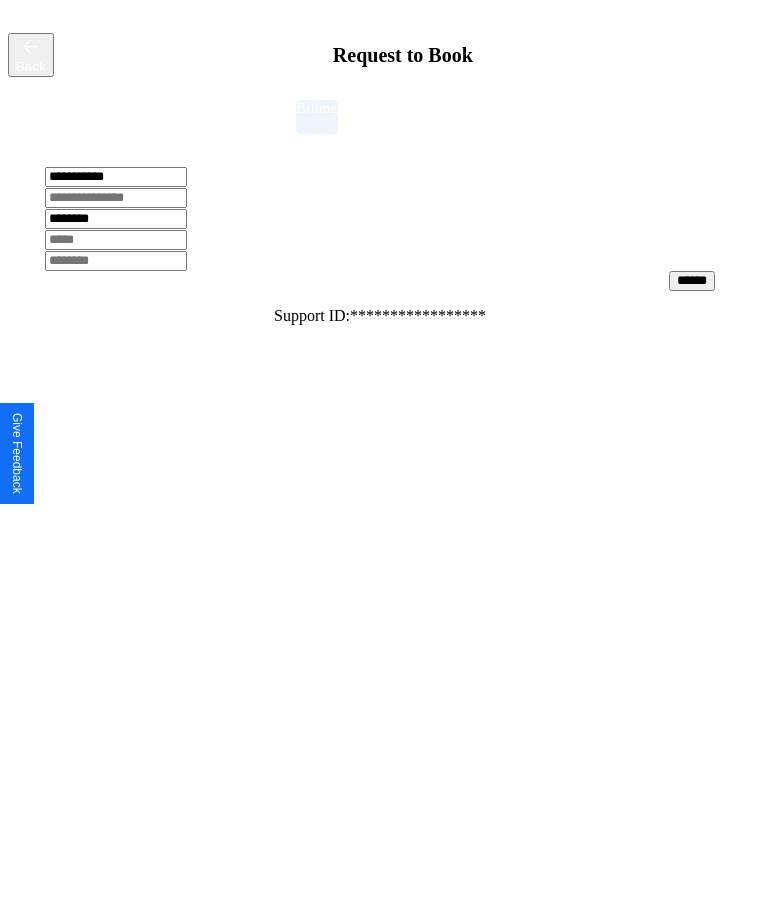 type on "********" 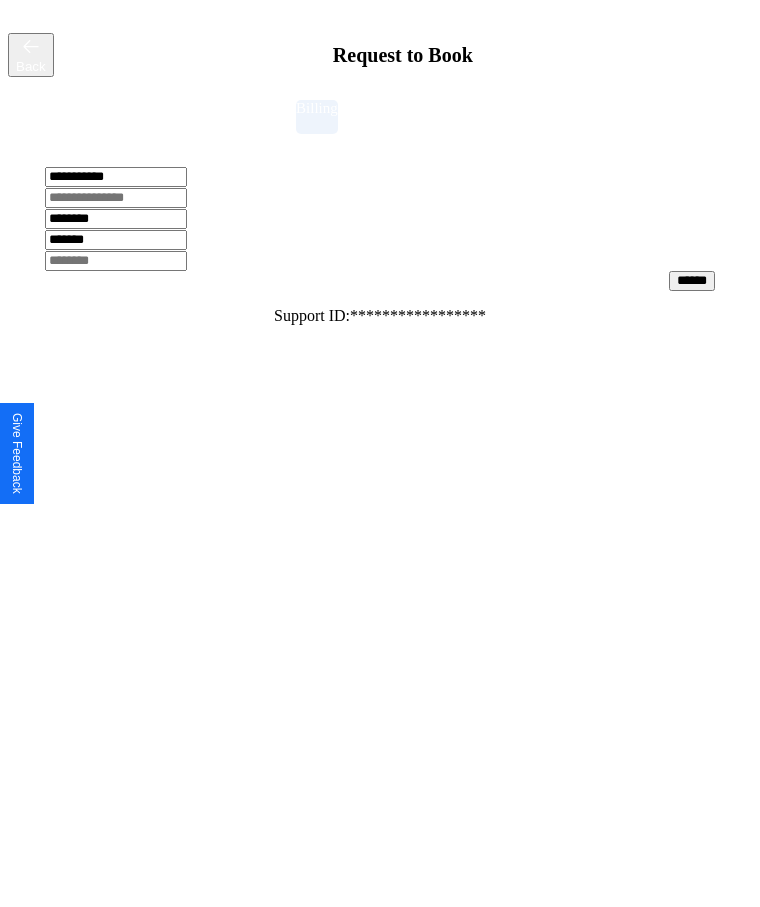 type on "*******" 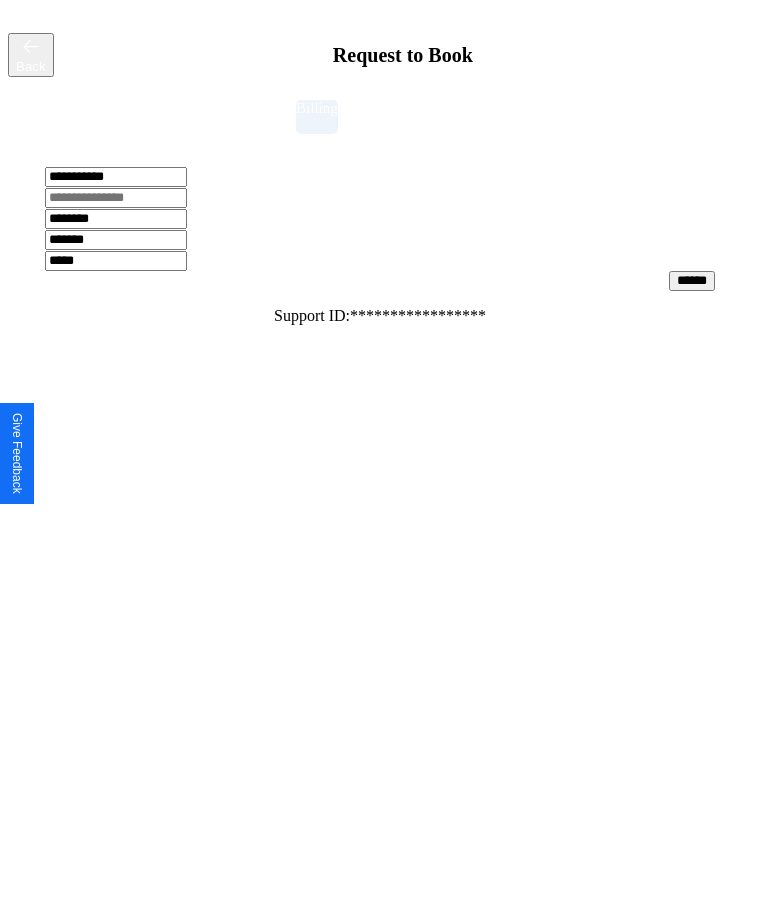 type on "*****" 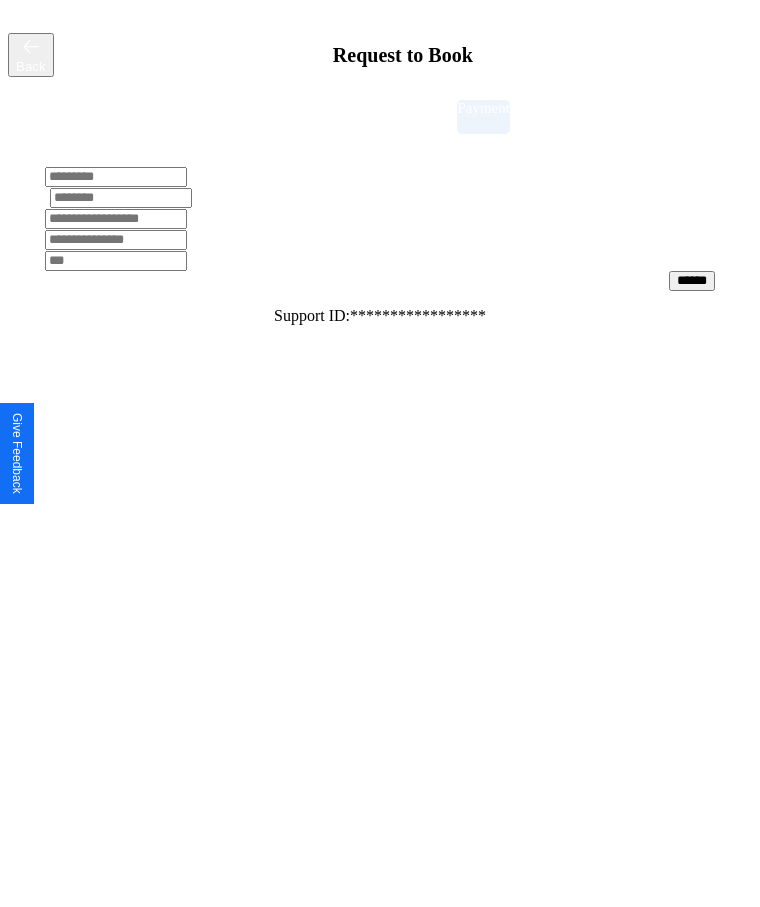 click at bounding box center [116, 177] 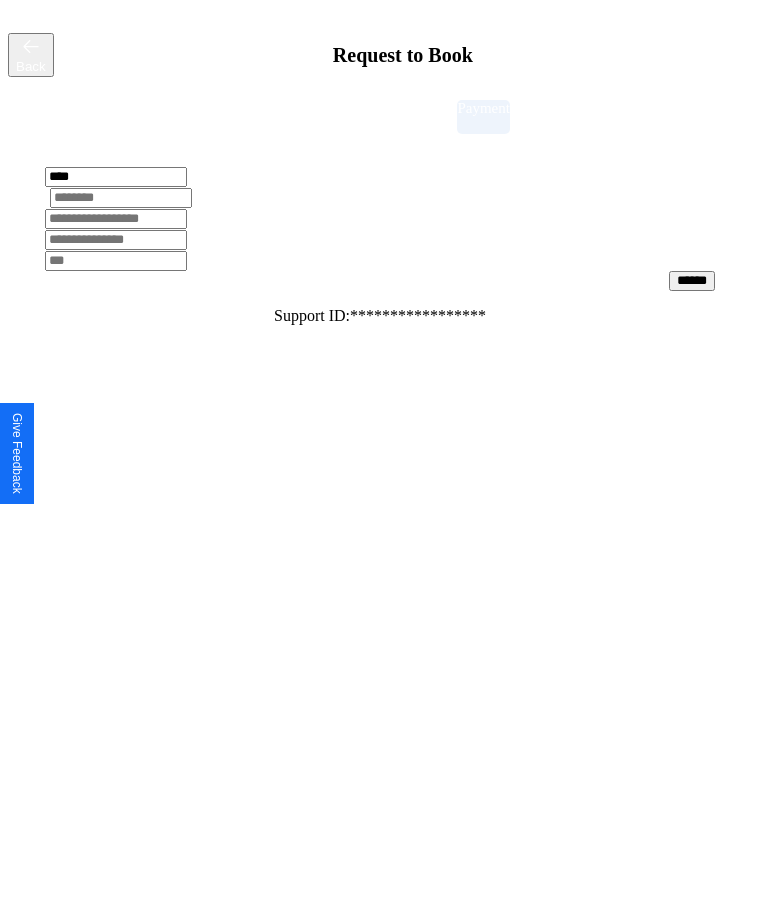 type on "****" 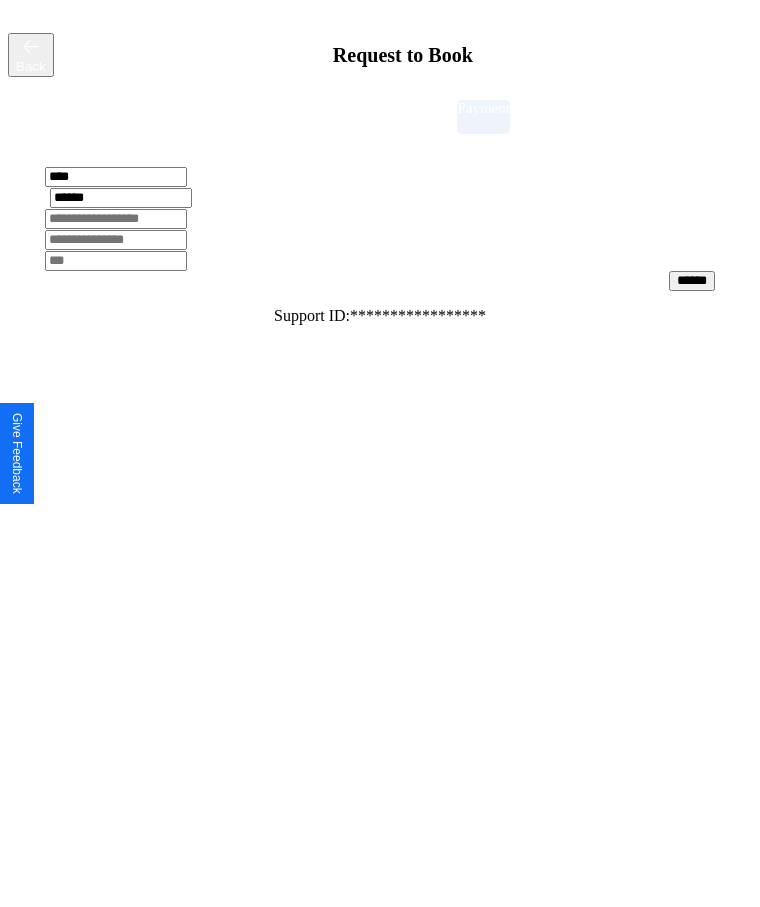 type on "******" 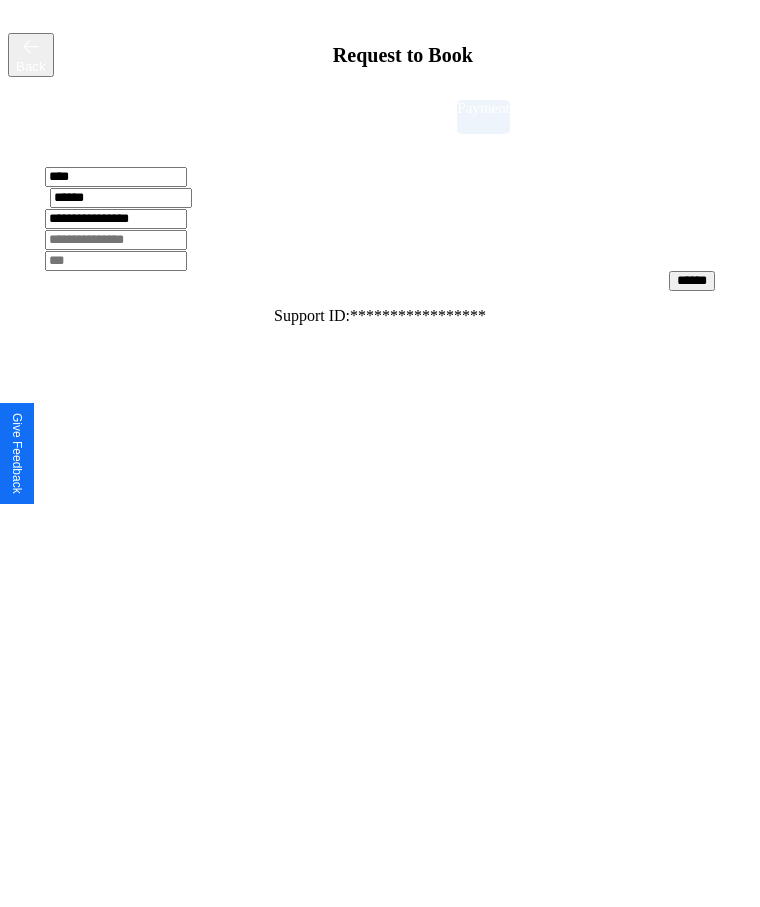 type on "**********" 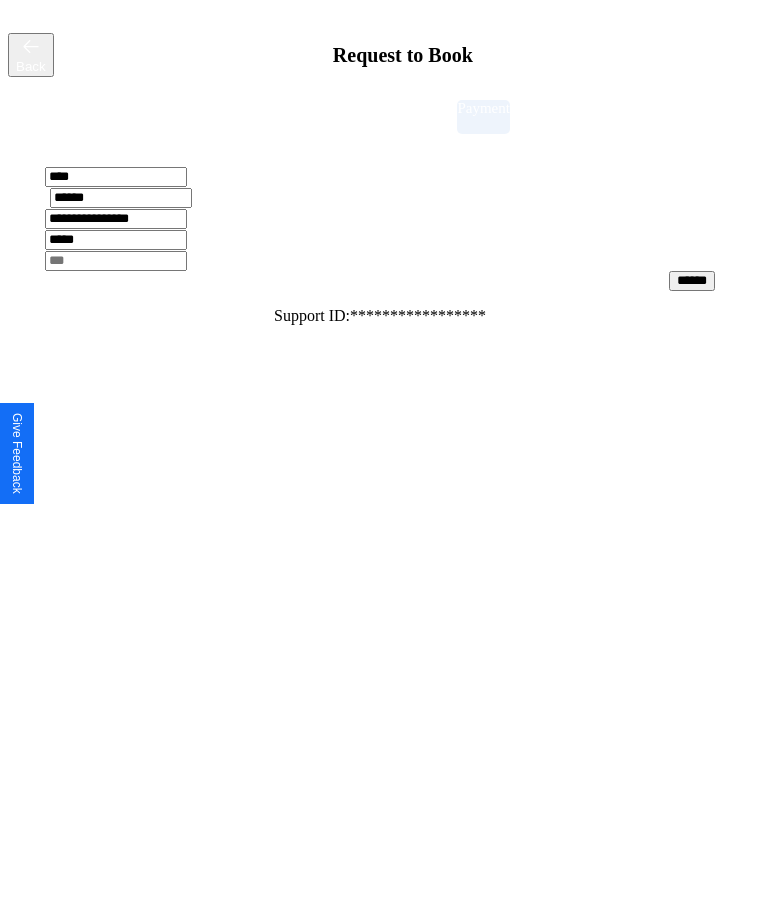 type on "*****" 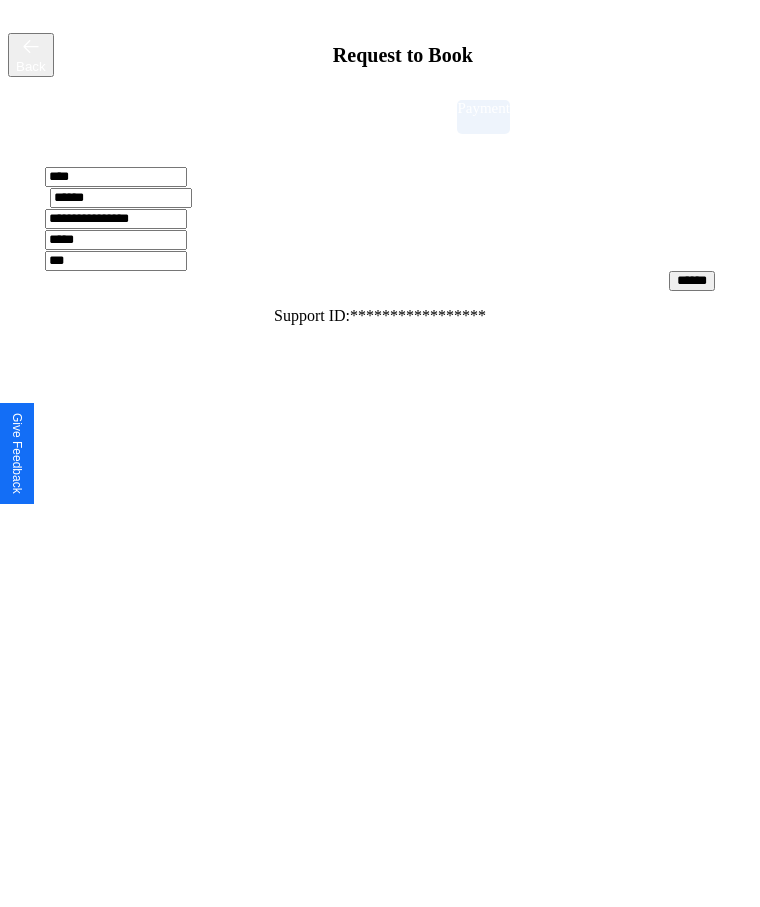 type on "***" 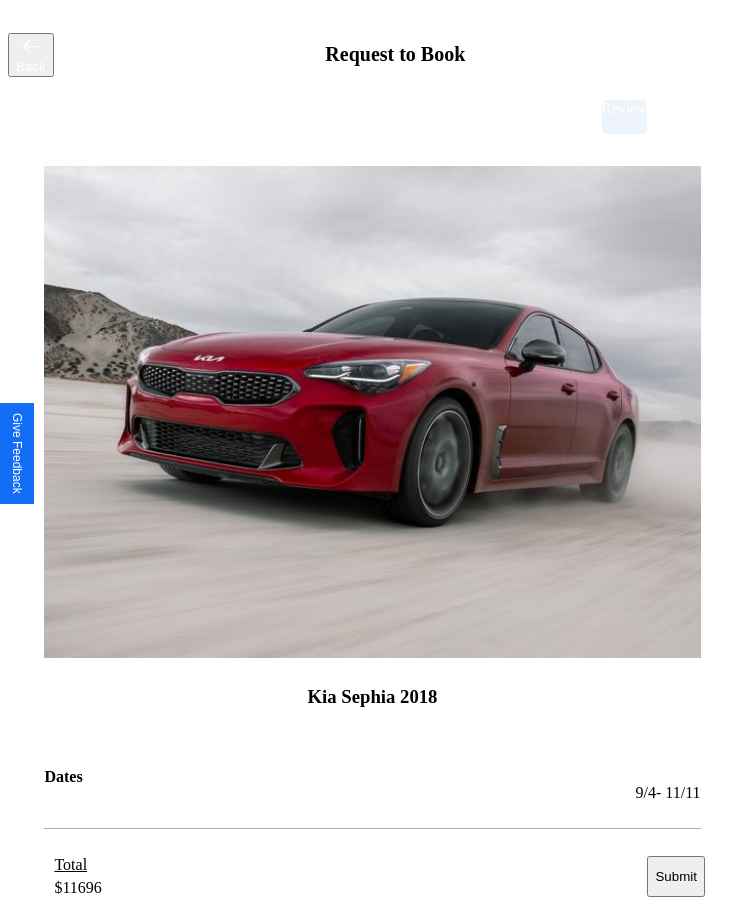 click on "Submit" at bounding box center [675, 876] 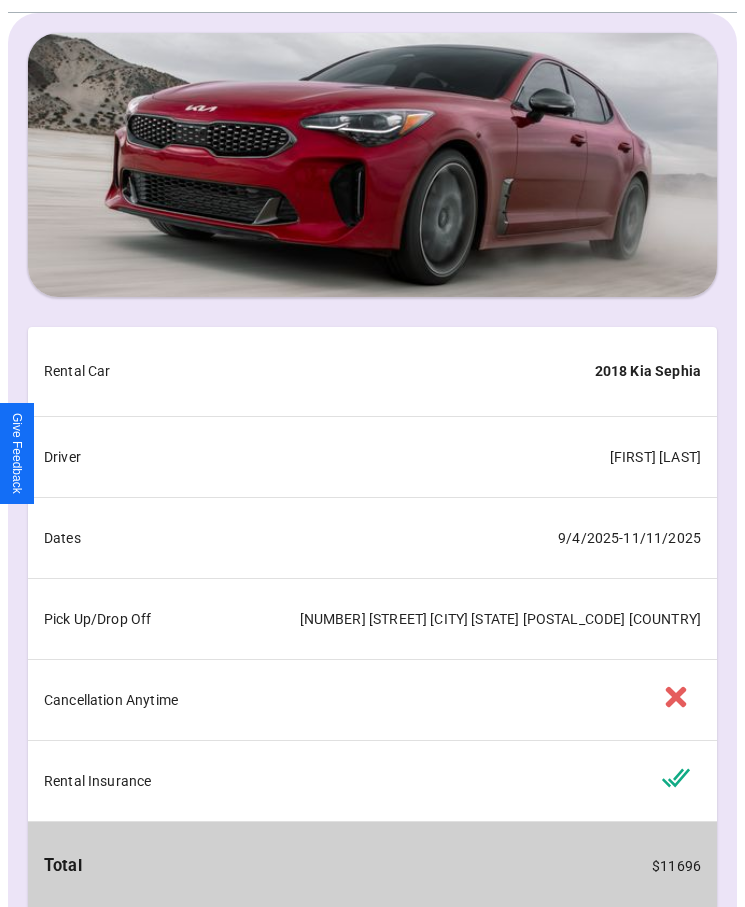 scroll, scrollTop: 162, scrollLeft: 0, axis: vertical 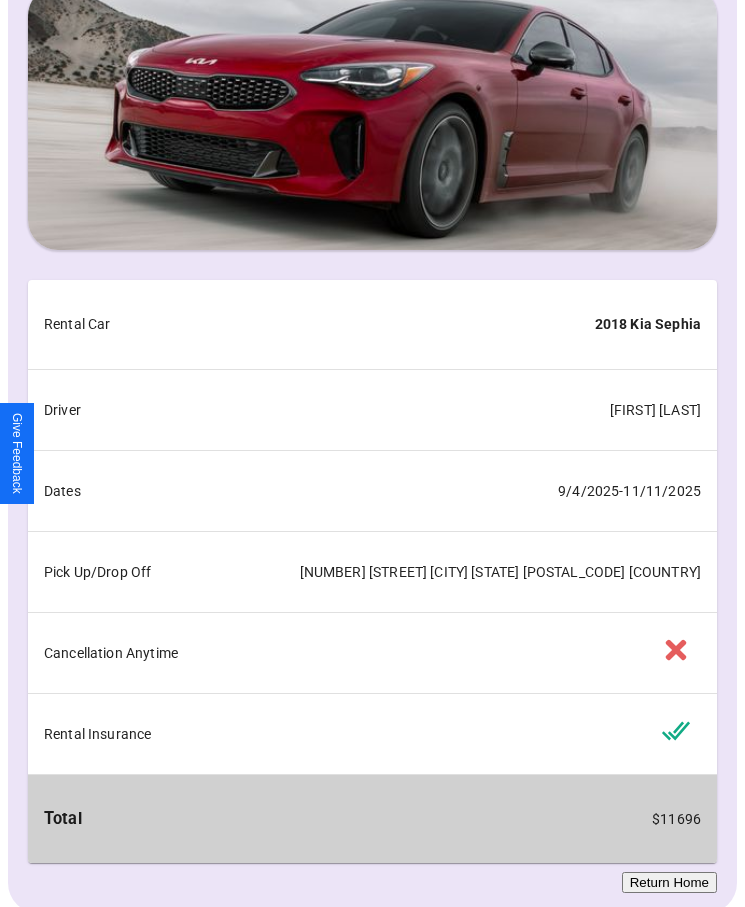 click on "Return Home" at bounding box center [669, 882] 